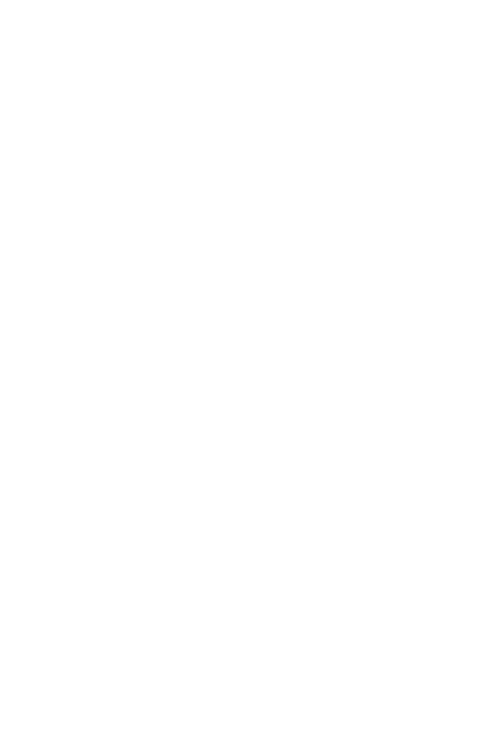scroll, scrollTop: 0, scrollLeft: 0, axis: both 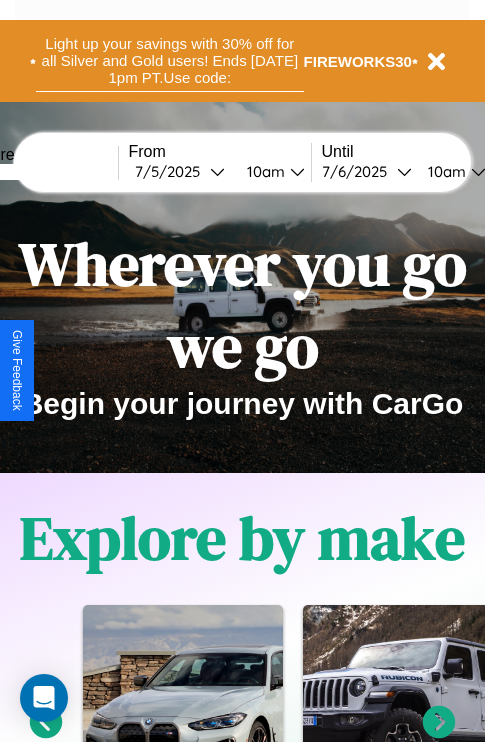 click on "Light up your savings with 30% off for all Silver and Gold users! Ends [DATE] 1pm PT.  Use code:" at bounding box center (170, 61) 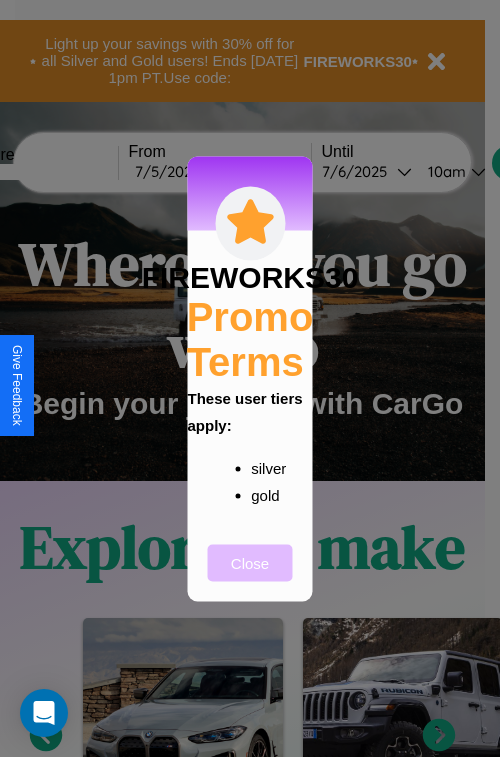 click on "Close" at bounding box center (250, 562) 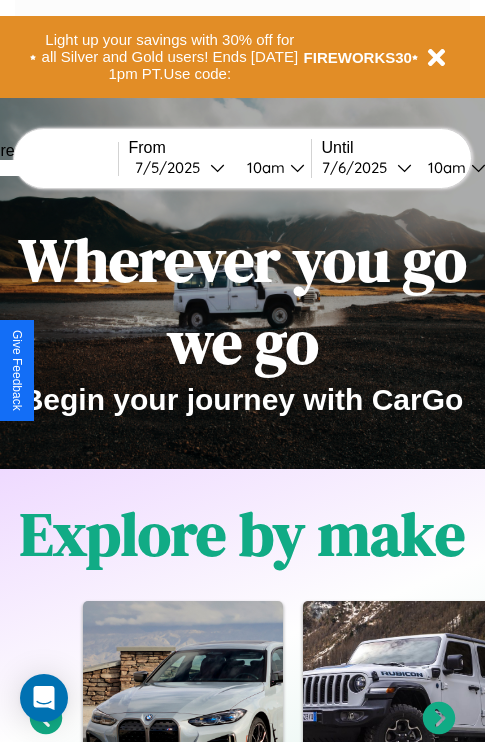scroll, scrollTop: 0, scrollLeft: 0, axis: both 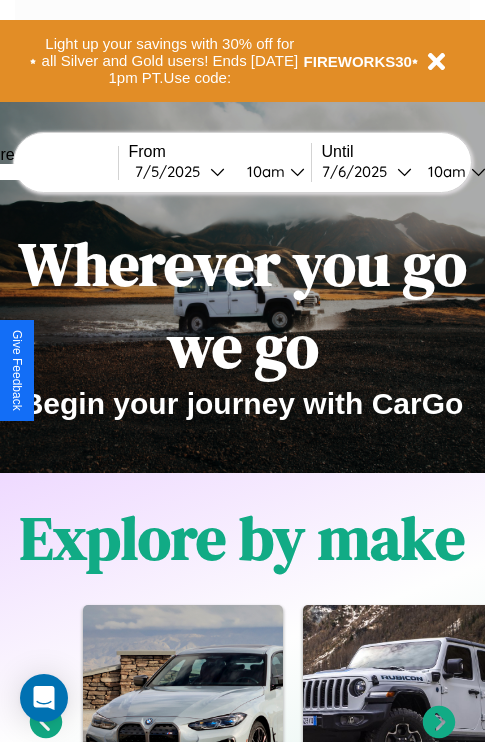 click at bounding box center [43, 172] 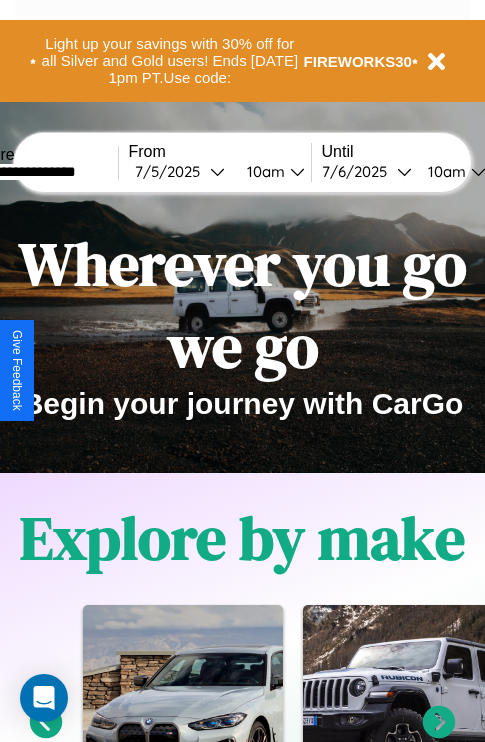type on "**********" 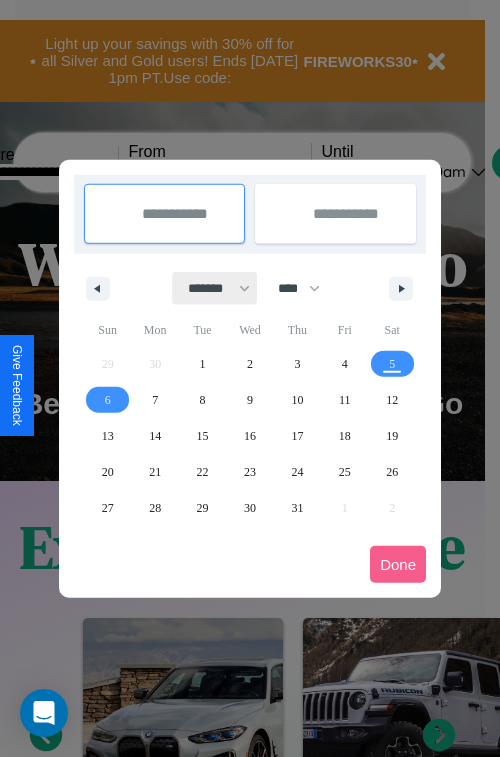 click on "******* ******** ***** ***** *** **** **** ****** ********* ******* ******** ********" at bounding box center (215, 288) 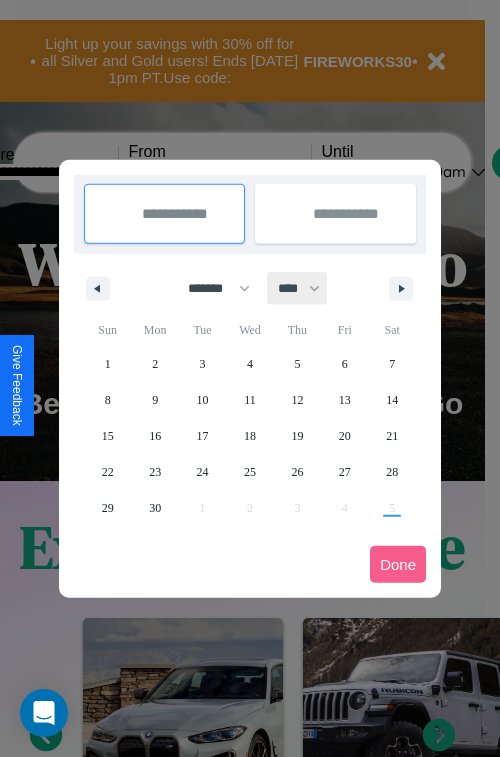 click on "**** **** **** **** **** **** **** **** **** **** **** **** **** **** **** **** **** **** **** **** **** **** **** **** **** **** **** **** **** **** **** **** **** **** **** **** **** **** **** **** **** **** **** **** **** **** **** **** **** **** **** **** **** **** **** **** **** **** **** **** **** **** **** **** **** **** **** **** **** **** **** **** **** **** **** **** **** **** **** **** **** **** **** **** **** **** **** **** **** **** **** **** **** **** **** **** **** **** **** **** **** **** **** **** **** **** **** **** **** **** **** **** **** **** **** **** **** **** **** **** ****" at bounding box center [298, 288] 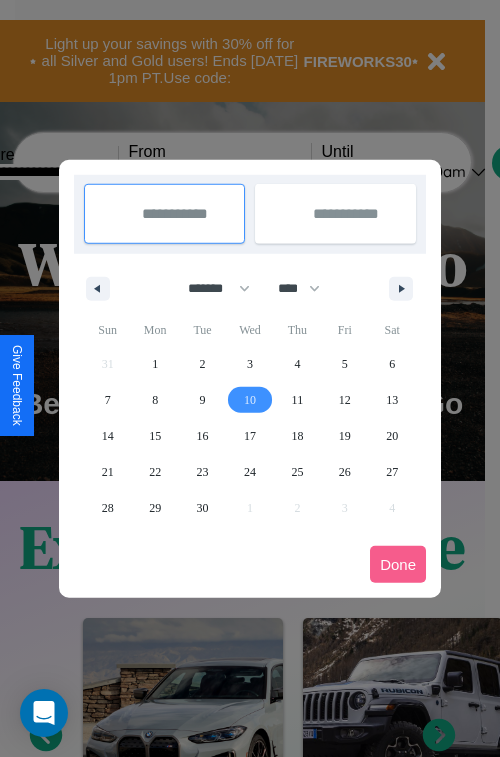 click on "10" at bounding box center [250, 400] 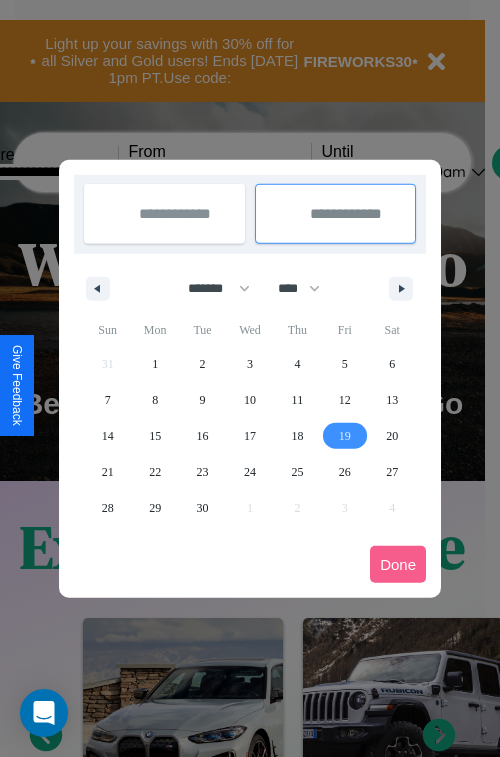 click on "19" at bounding box center (345, 436) 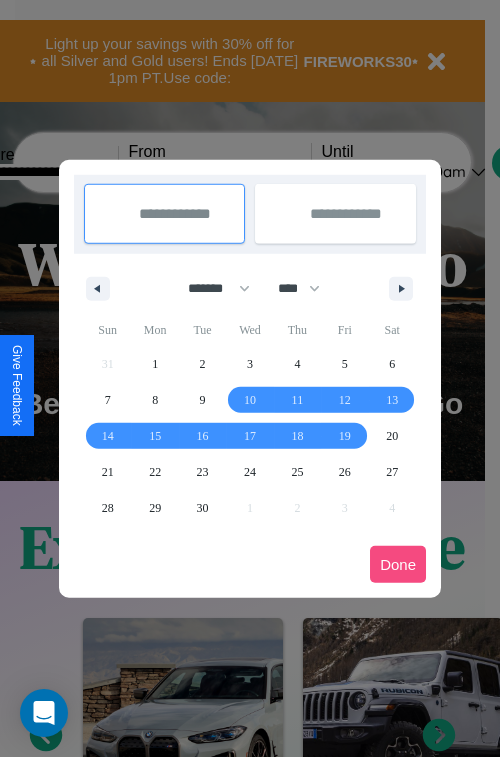 click on "Done" at bounding box center (398, 564) 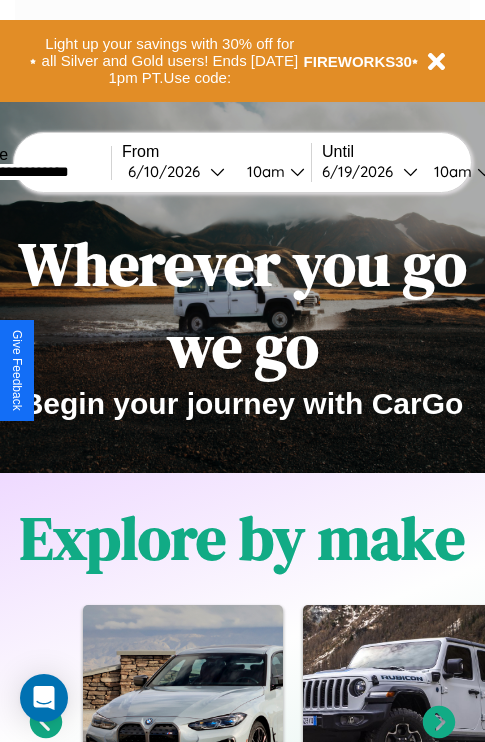 scroll, scrollTop: 0, scrollLeft: 74, axis: horizontal 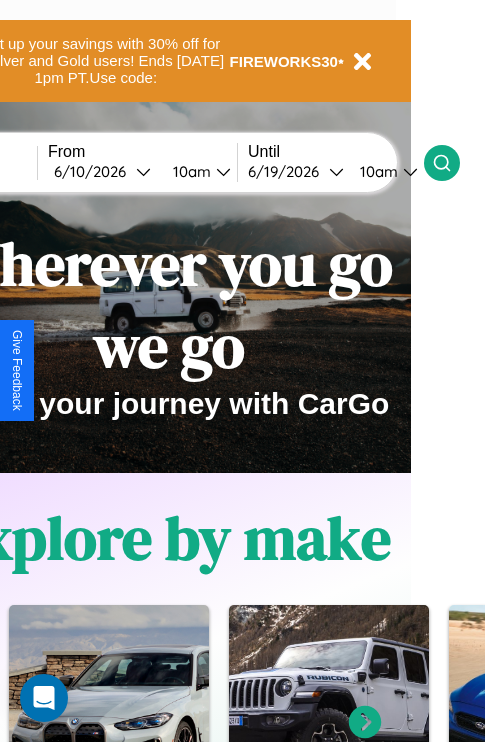 click 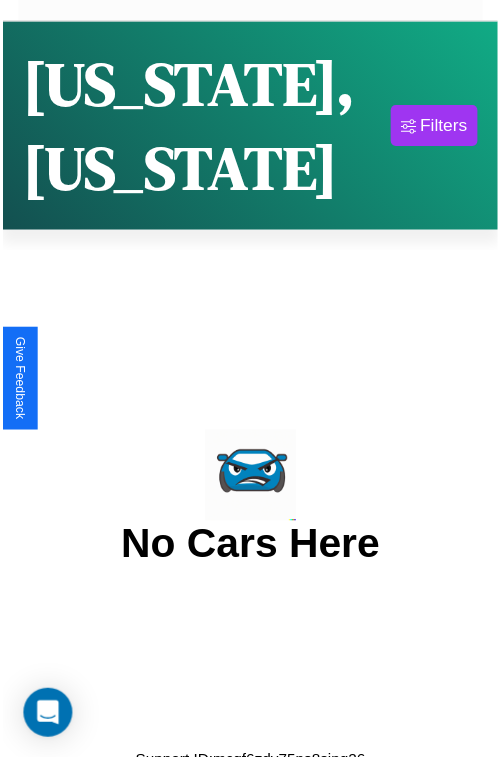 scroll, scrollTop: 0, scrollLeft: 0, axis: both 